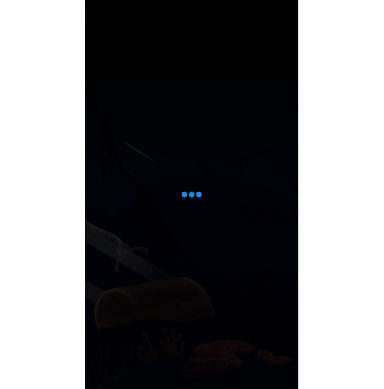 scroll, scrollTop: 0, scrollLeft: 0, axis: both 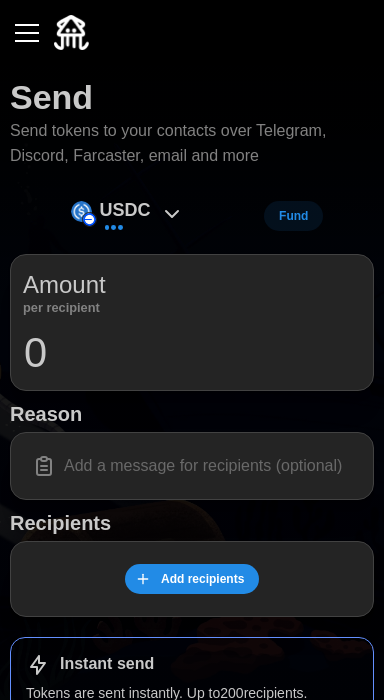 click on "USDC" at bounding box center (125, 210) 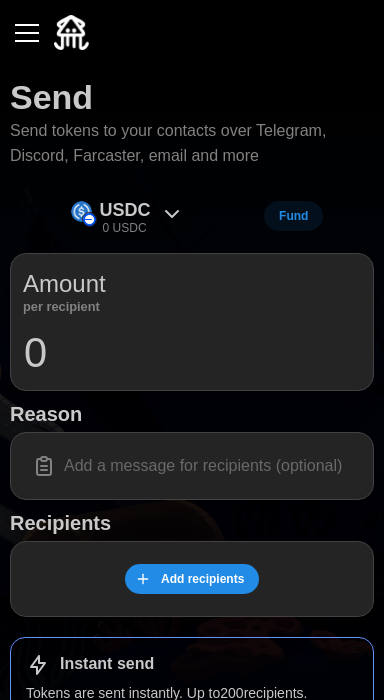 click 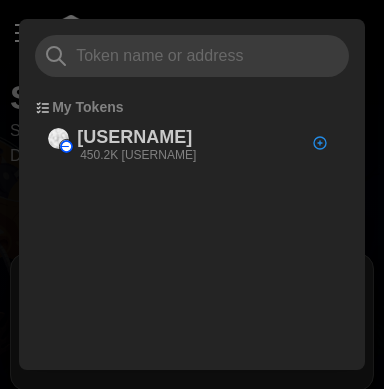 click on "450.2K   [USERNAME]" at bounding box center [138, 155] 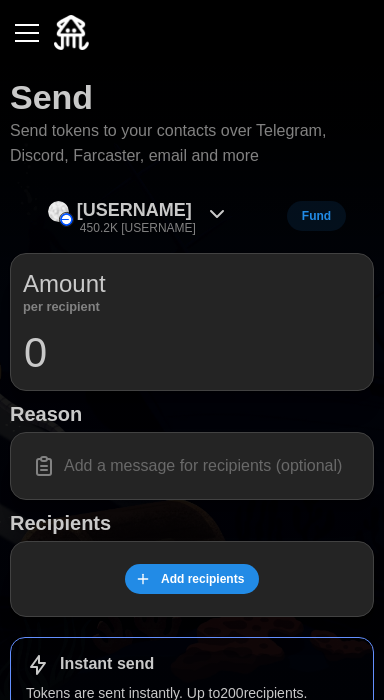click on "0" at bounding box center (192, 353) 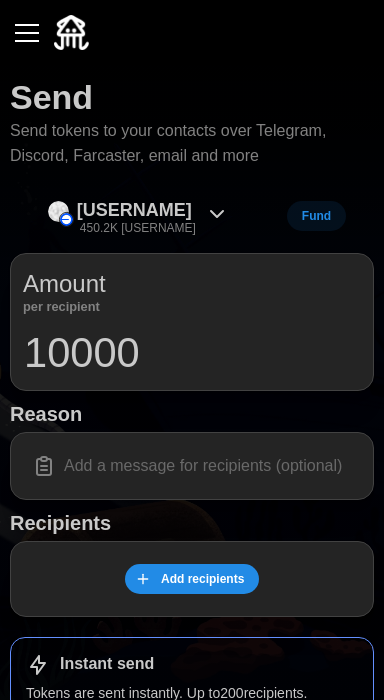 type on "10000" 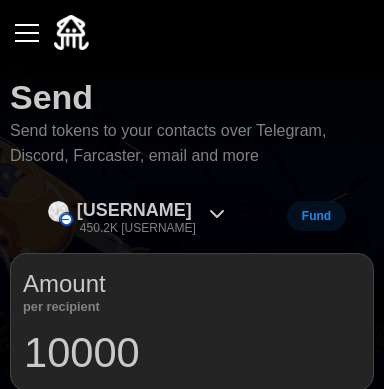 scroll, scrollTop: 84, scrollLeft: 0, axis: vertical 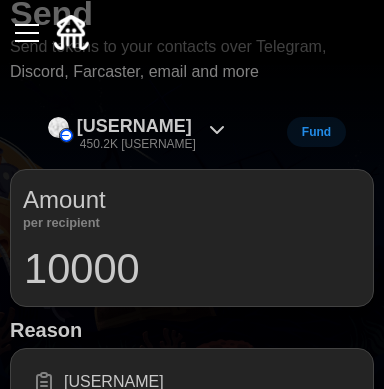 click on "[USERNAME]" at bounding box center (192, 382) 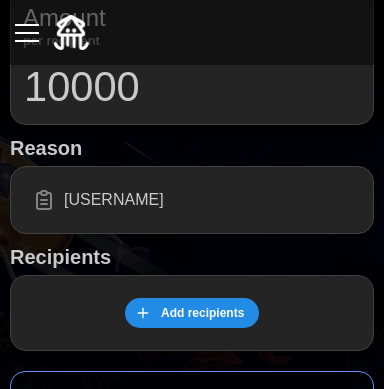 scroll, scrollTop: 269, scrollLeft: 0, axis: vertical 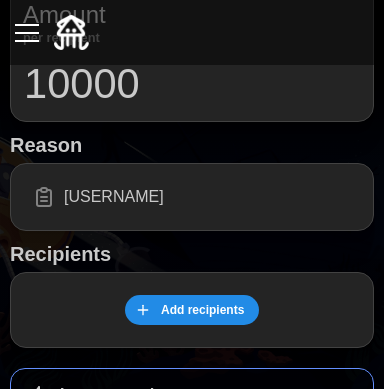 click on "[USERNAME]" at bounding box center [192, 197] 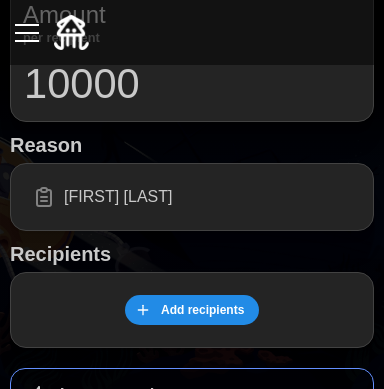scroll, scrollTop: 0, scrollLeft: 380, axis: horizontal 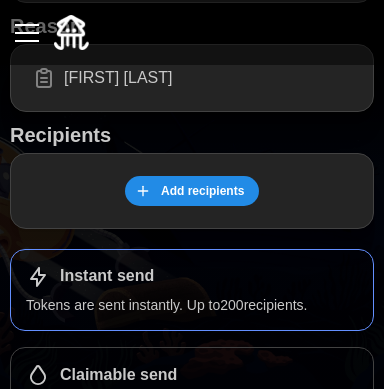 type on "[FIRST] [LAST]" 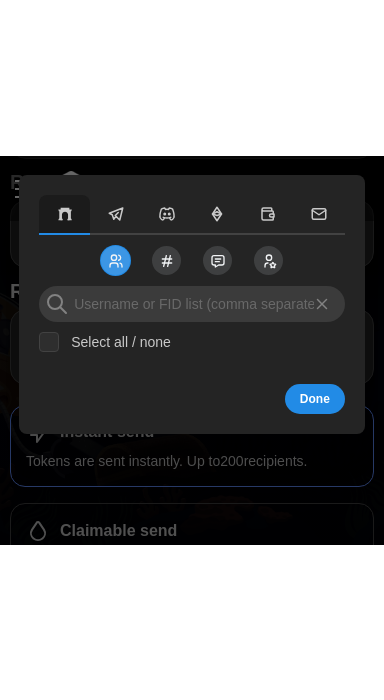 scroll, scrollTop: 206, scrollLeft: 0, axis: vertical 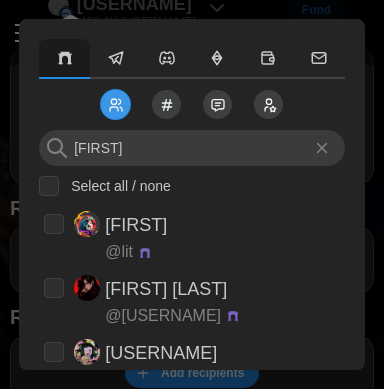 type on "[FIRST]" 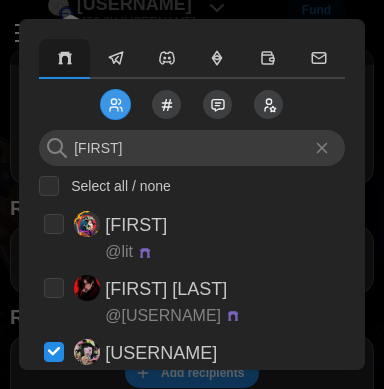 checkbox on "true" 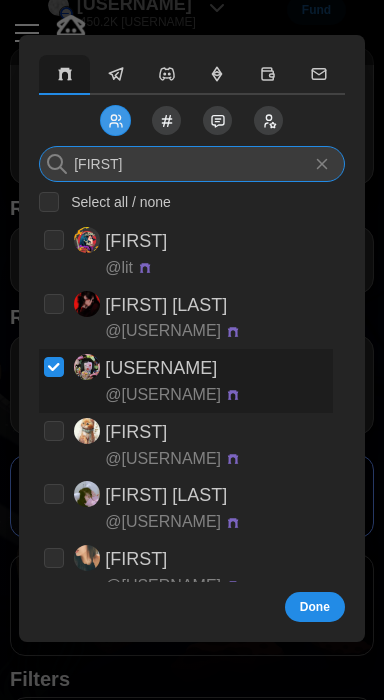 click on "[FIRST]" at bounding box center (192, 164) 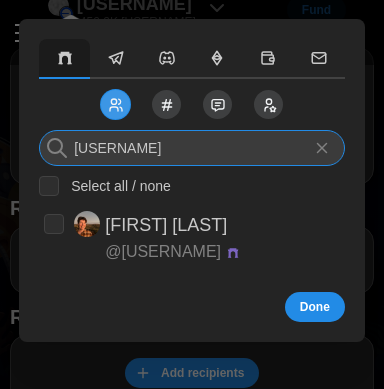 type on "[USERNAME]" 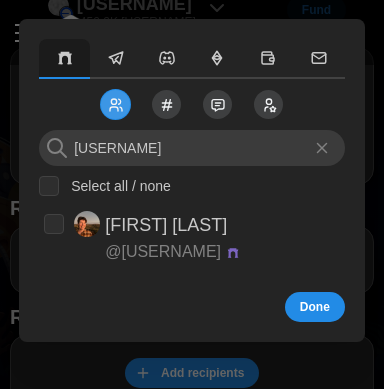 click at bounding box center (54, 224) 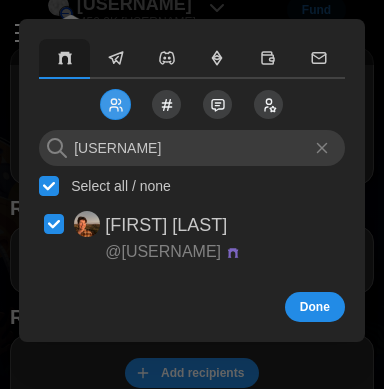 checkbox on "true" 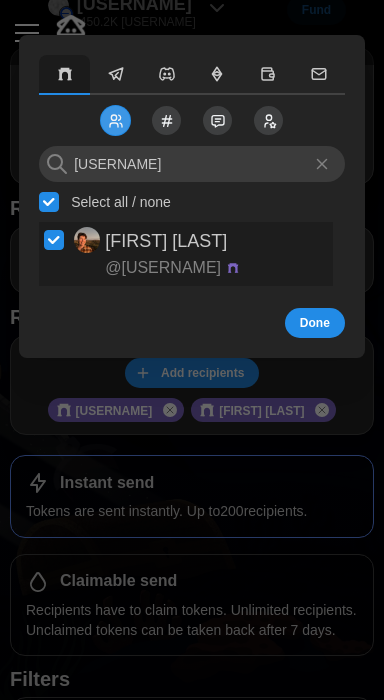 click on "Done" at bounding box center [315, 323] 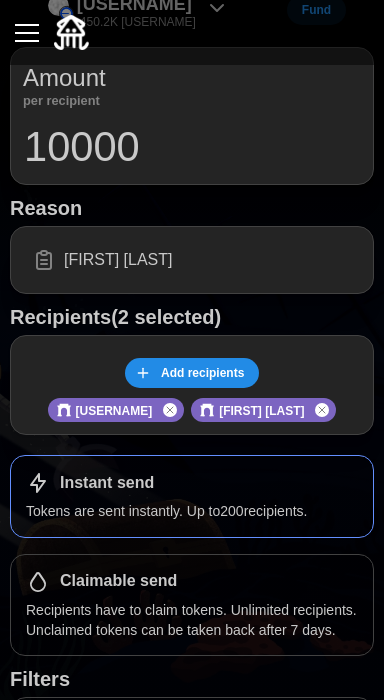 click on "Add recipients" at bounding box center (189, 373) 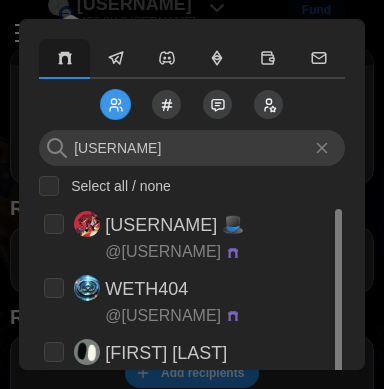 type on "[USERNAME]" 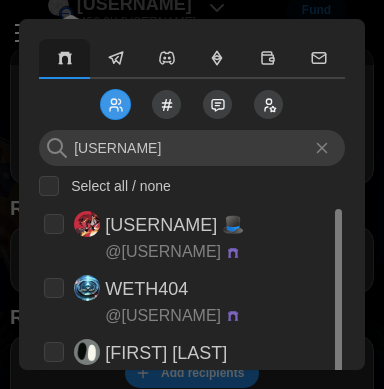 click at bounding box center [54, 352] 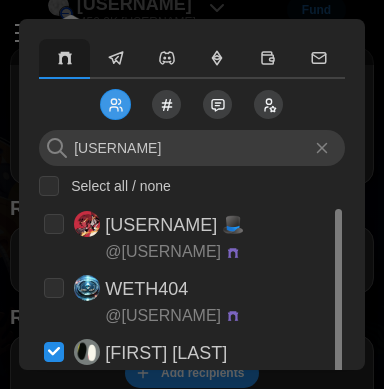 checkbox on "true" 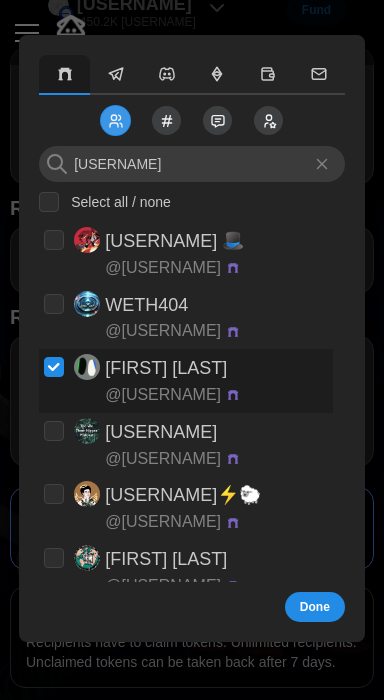 click on "Done" at bounding box center [315, 607] 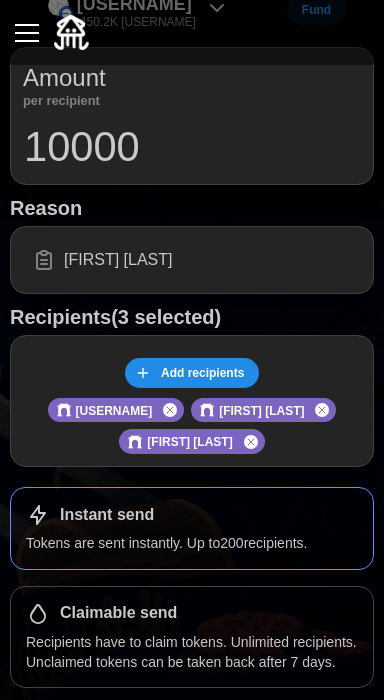 click on "[FIRST] [LAST]" at bounding box center (192, 260) 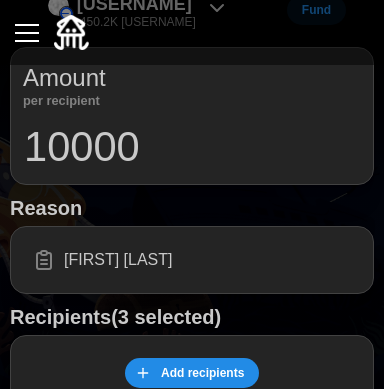 click 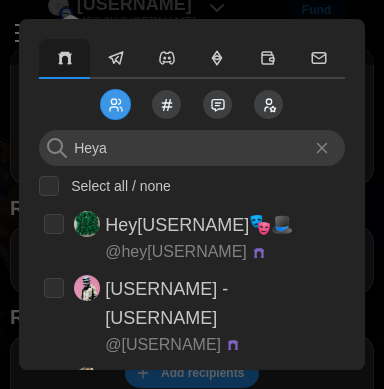 type on "Heya" 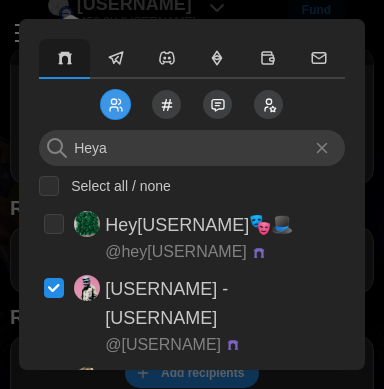 checkbox on "true" 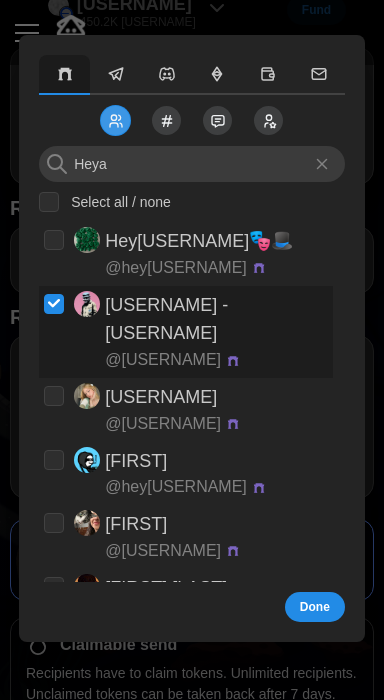 click on "Done" at bounding box center [315, 607] 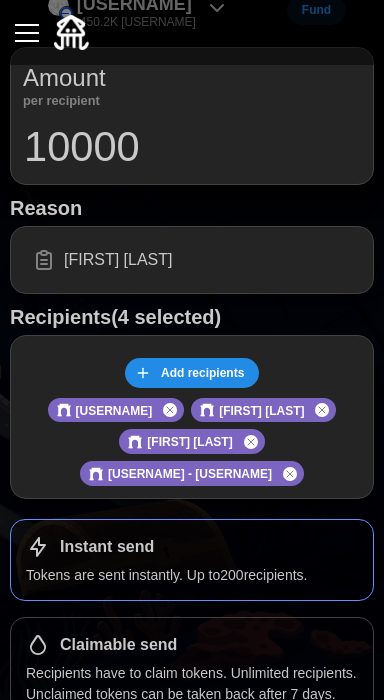 click on "Add recipients" at bounding box center [189, 373] 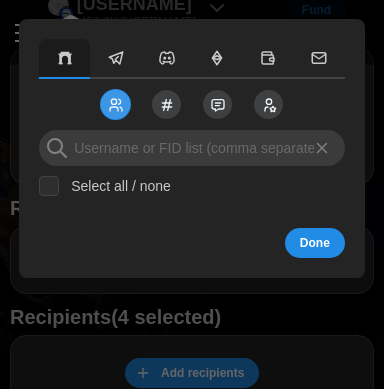 click at bounding box center (192, 148) 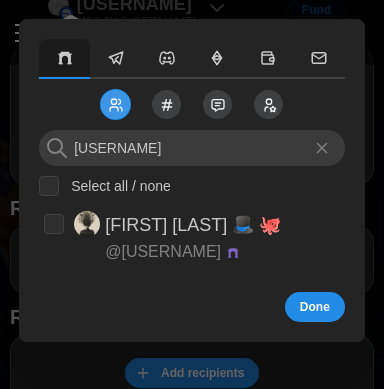 type on "[USERNAME]" 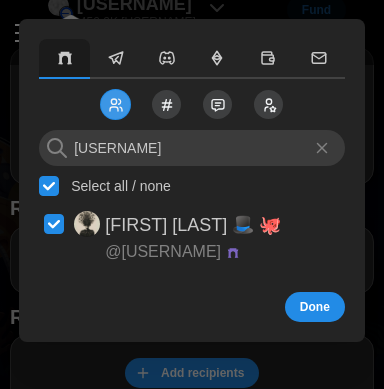 checkbox on "true" 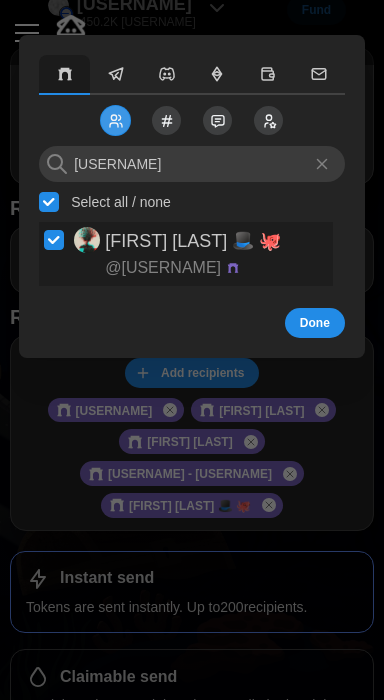 click on "Done" at bounding box center [315, 323] 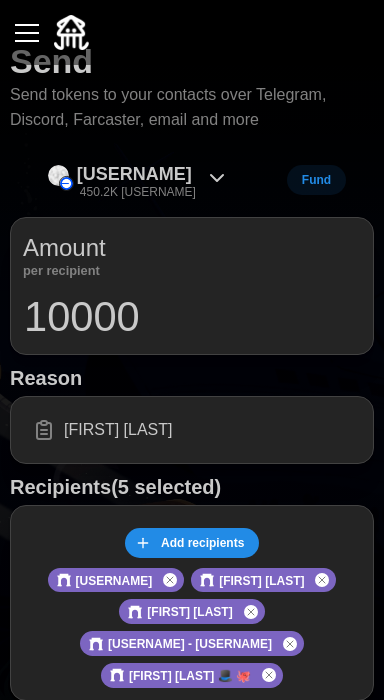 scroll, scrollTop: 33, scrollLeft: 0, axis: vertical 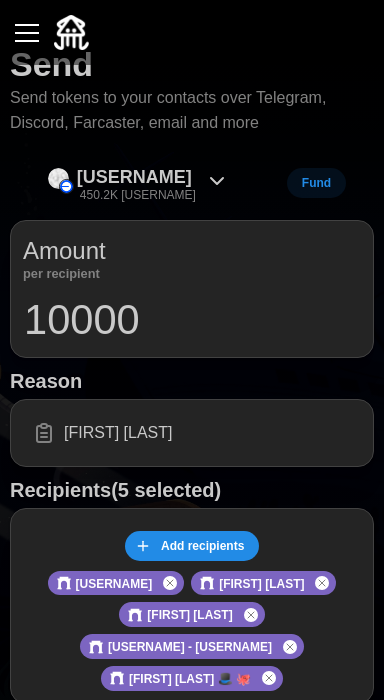 click on "10000" at bounding box center [192, 320] 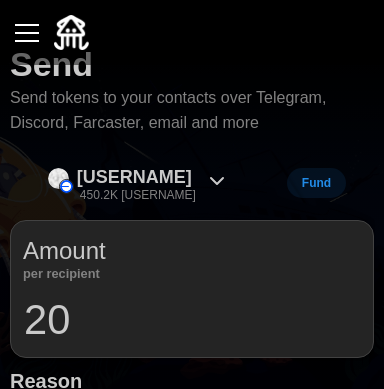 click on "20" at bounding box center (192, 320) 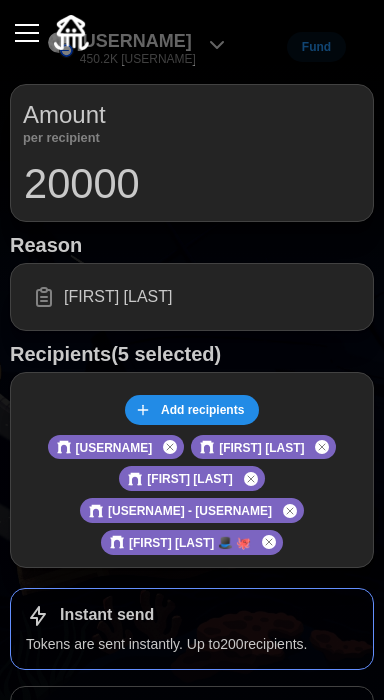 scroll, scrollTop: 169, scrollLeft: 0, axis: vertical 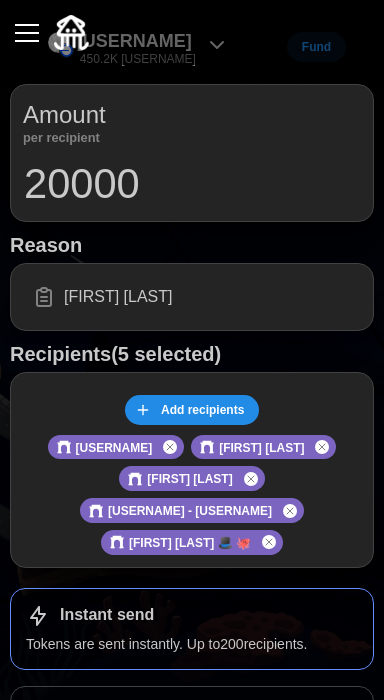 type on "20000" 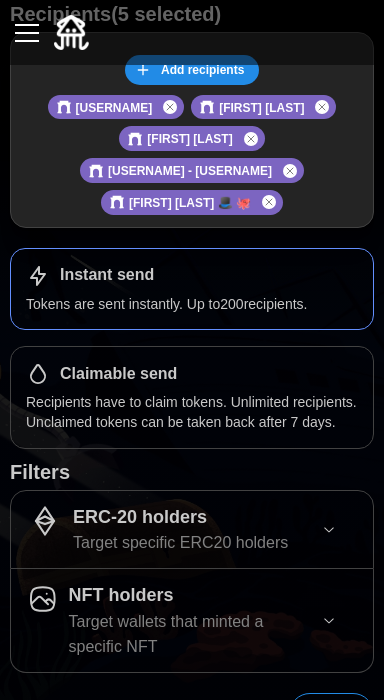 scroll, scrollTop: 549, scrollLeft: 0, axis: vertical 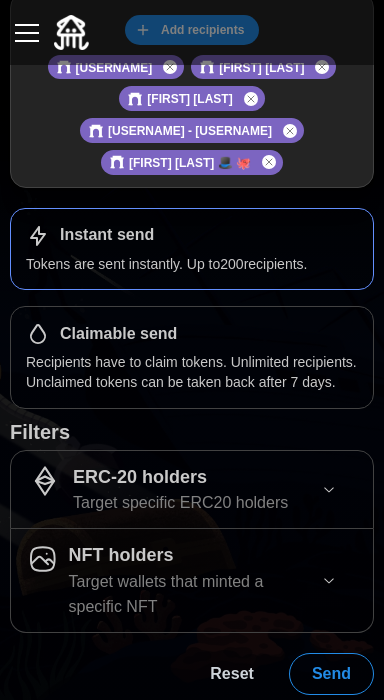 click on "Send" at bounding box center (331, 674) 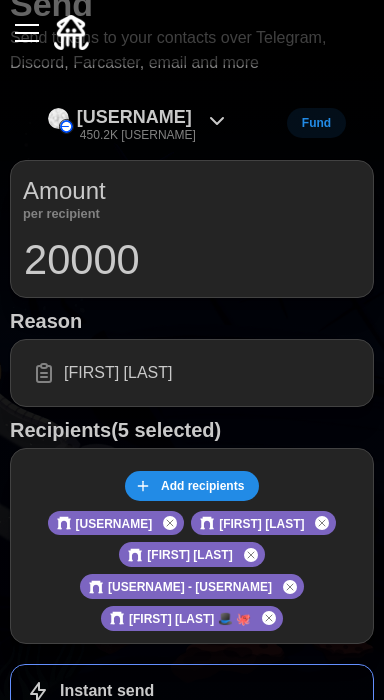scroll, scrollTop: 0, scrollLeft: 0, axis: both 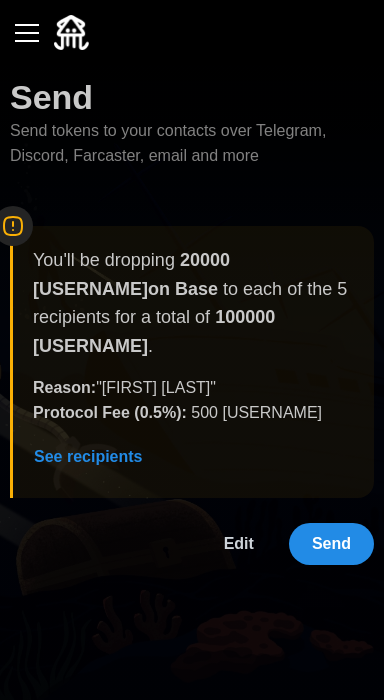 click on "Send" at bounding box center (331, 544) 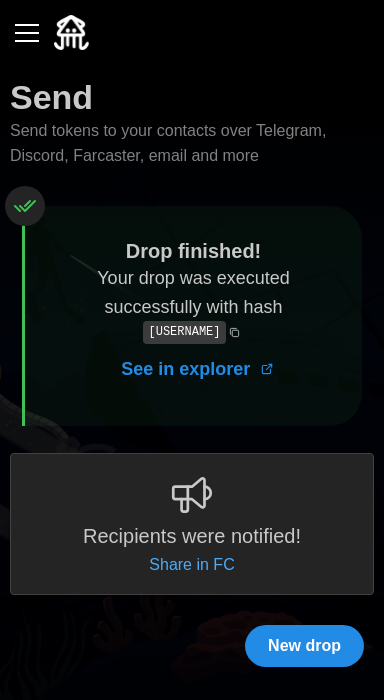 click on "Share in FC" at bounding box center [191, 565] 